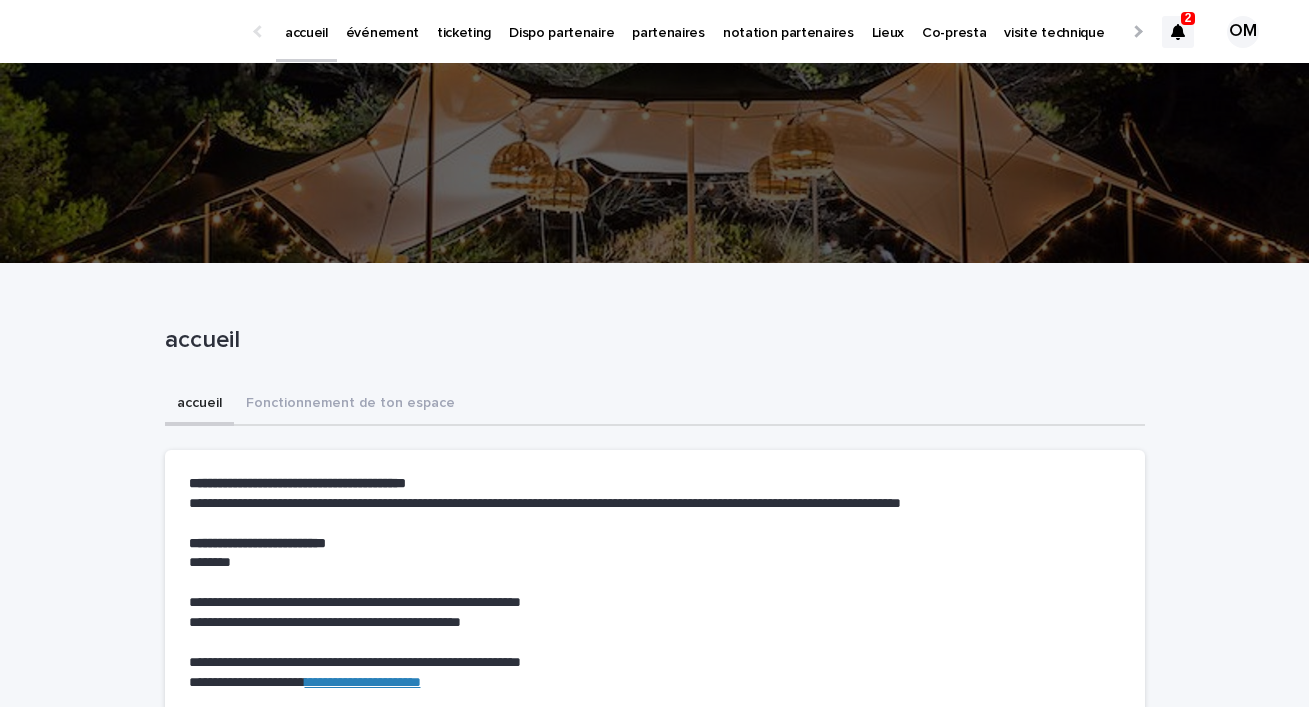scroll, scrollTop: 0, scrollLeft: 0, axis: both 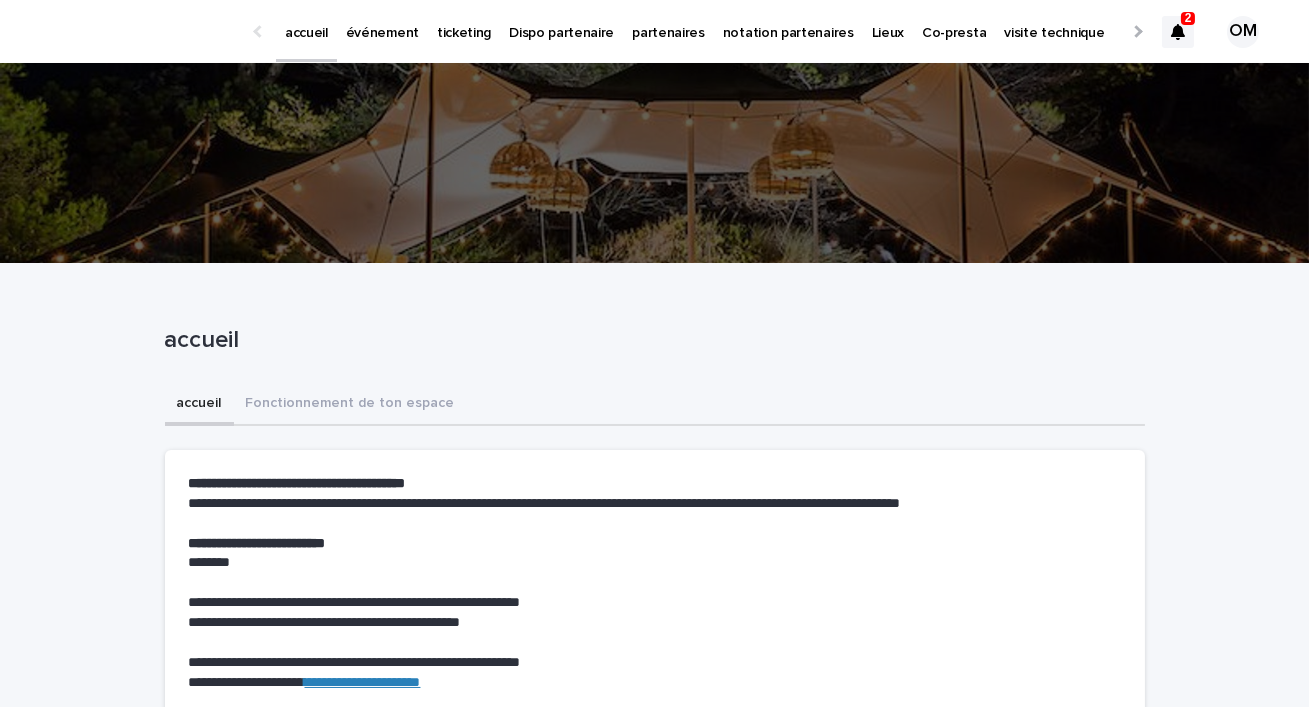 click on "événement" at bounding box center [382, 21] 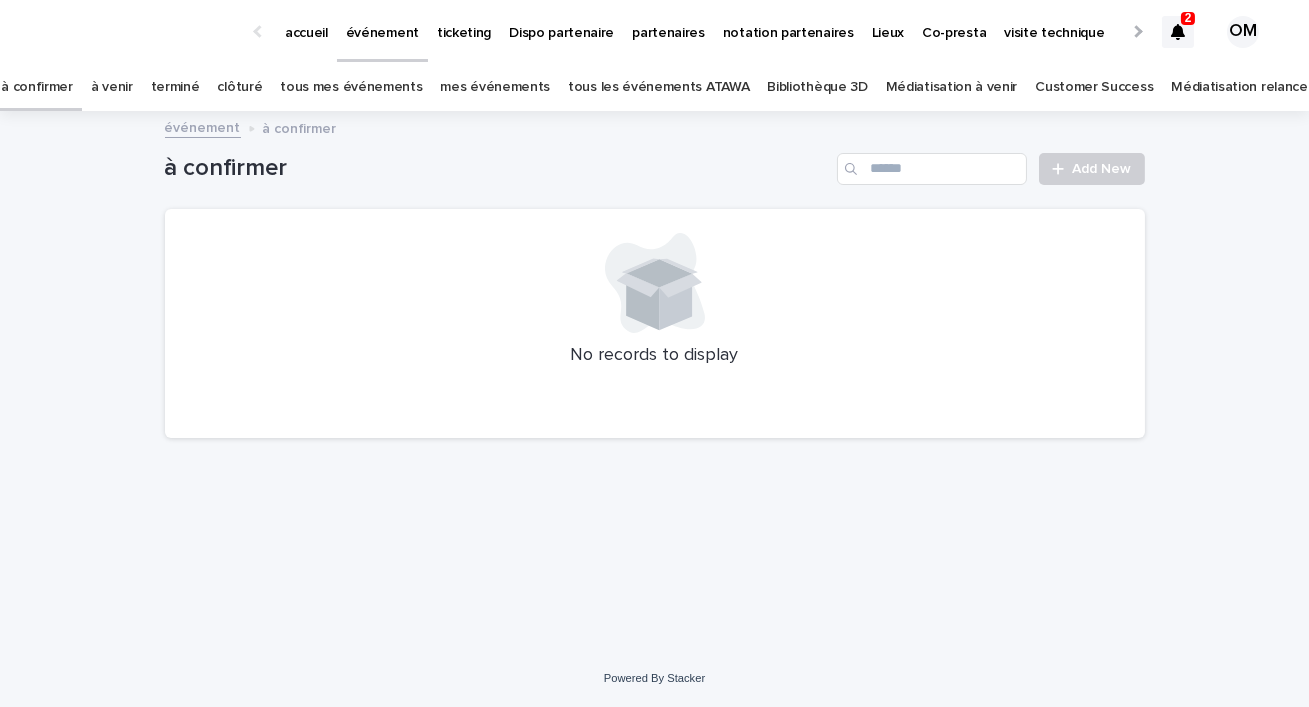 click on "tous les événements ATAWA" at bounding box center (658, 87) 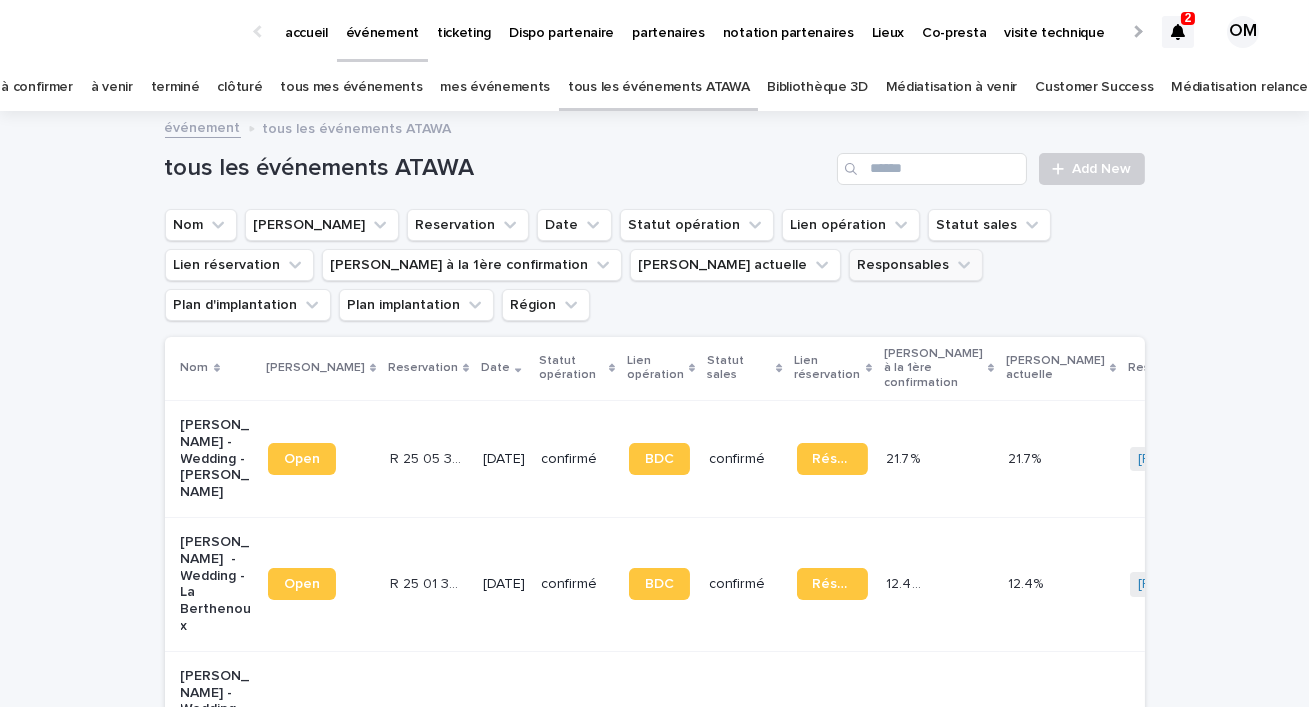 click on "Responsables" at bounding box center (916, 265) 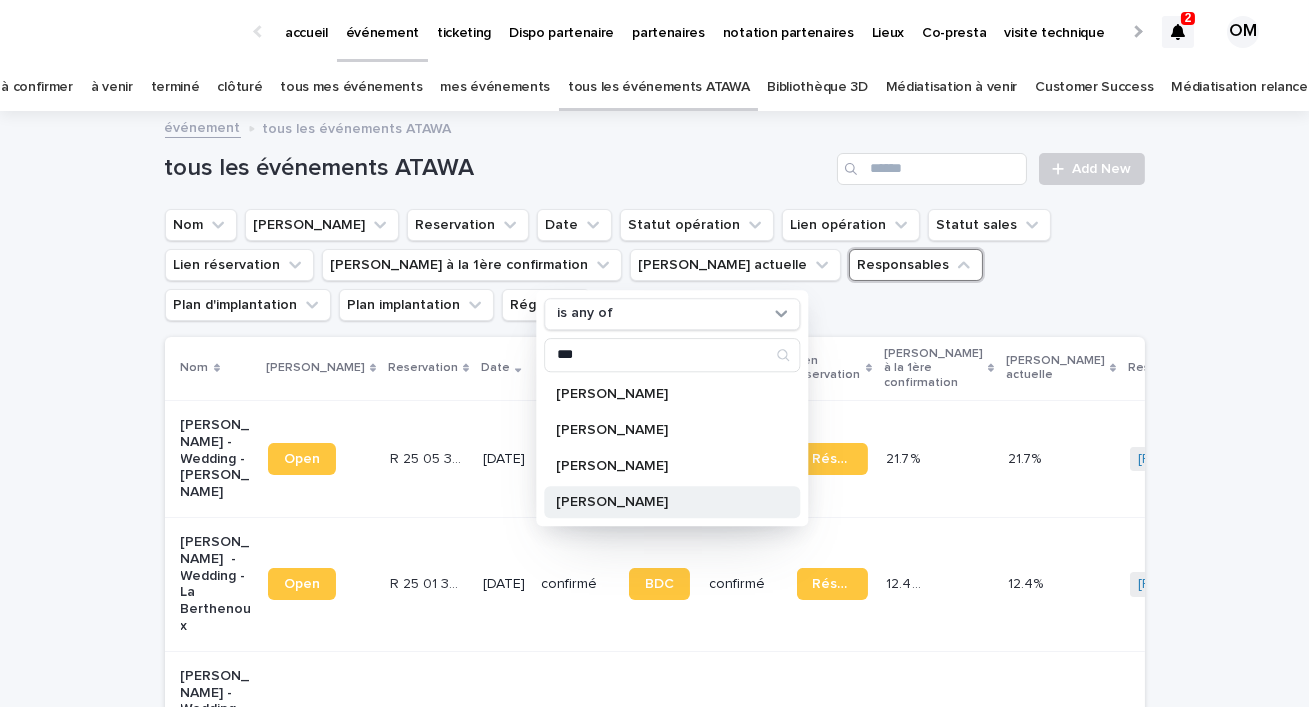 type on "***" 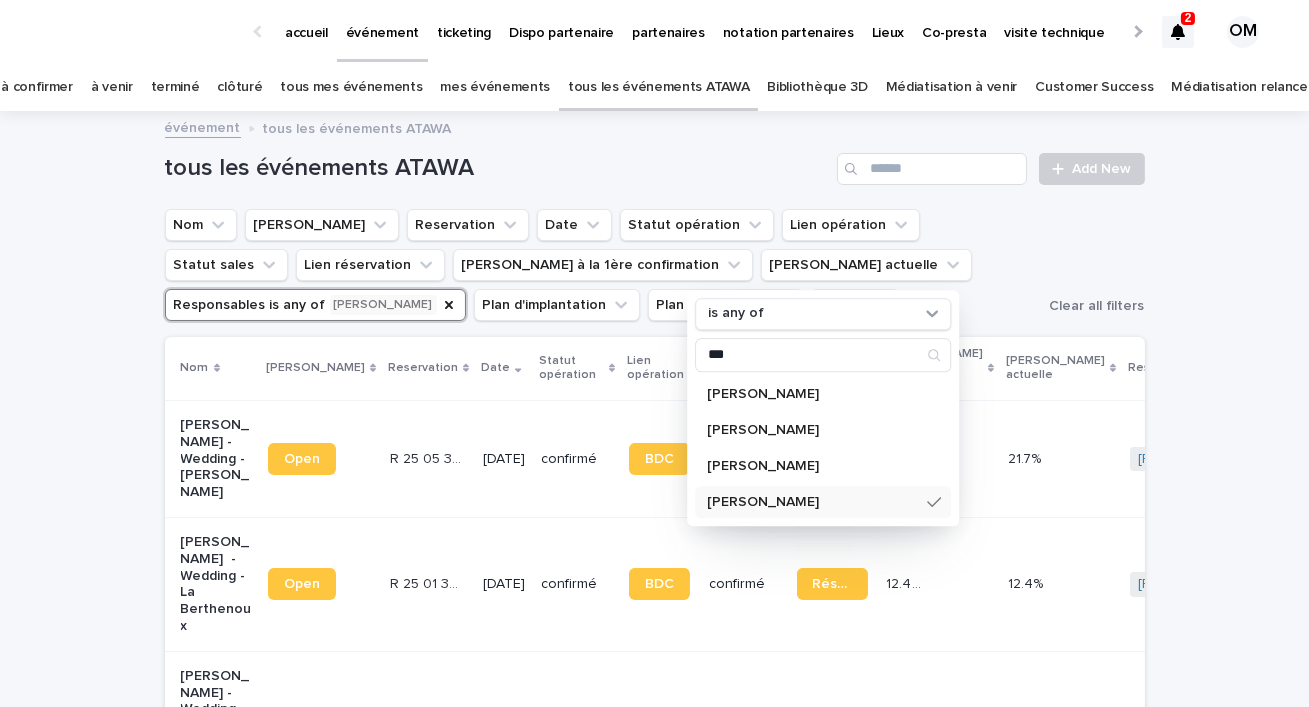 click on "Loading... Saving… Loading... Saving… tous les événements ATAWA Add New Nom Lien Stacker Reservation Date Statut opération Lien opération Statut sales Lien réservation [PERSON_NAME] à la 1ère confirmation [PERSON_NAME] actuelle [GEOGRAPHIC_DATA] is any of [PERSON_NAME] is any of *** [PERSON_NAME] [PERSON_NAME]  de Léotoing [PERSON_NAME] [PERSON_NAME] Plan d'implantation Plan implantation Région Clear all filters Nom Lien Stacker Reservation Date Statut opération Lien opération Statut sales Lien réservation [PERSON_NAME] à la 1ère confirmation [PERSON_NAME] actuelle Responsables Plan d'implantation Plan implantation Région [PERSON_NAME] - Wedding - Ahetze Open R 25 05 3705 R 25 05 3705   [DATE] confirmé BDC confirmé Réservation 21.7 % 21.7 %   21.7% 21.7%   [PERSON_NAME]   [PERSON_NAME]   + 1 - - -   [PERSON_NAME]  - Wedding - La Berthenoux Open R 25 01 306 R 25 01 306   [DATE] confirmé BDC confirmé Réservation 12.4 % 12.4 %   12.4% 12.4%   [PERSON_NAME] de Longvilliers   + 1 + 0" at bounding box center [654, 2466] 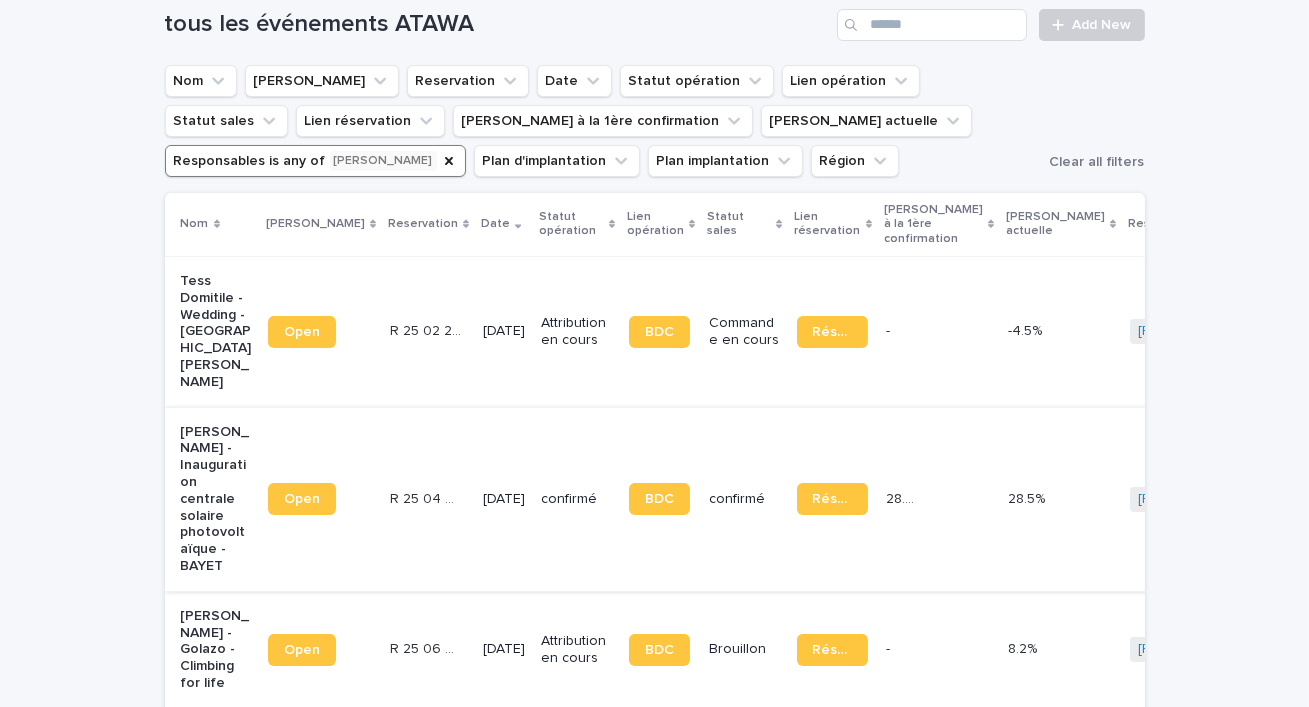 scroll, scrollTop: 147, scrollLeft: 0, axis: vertical 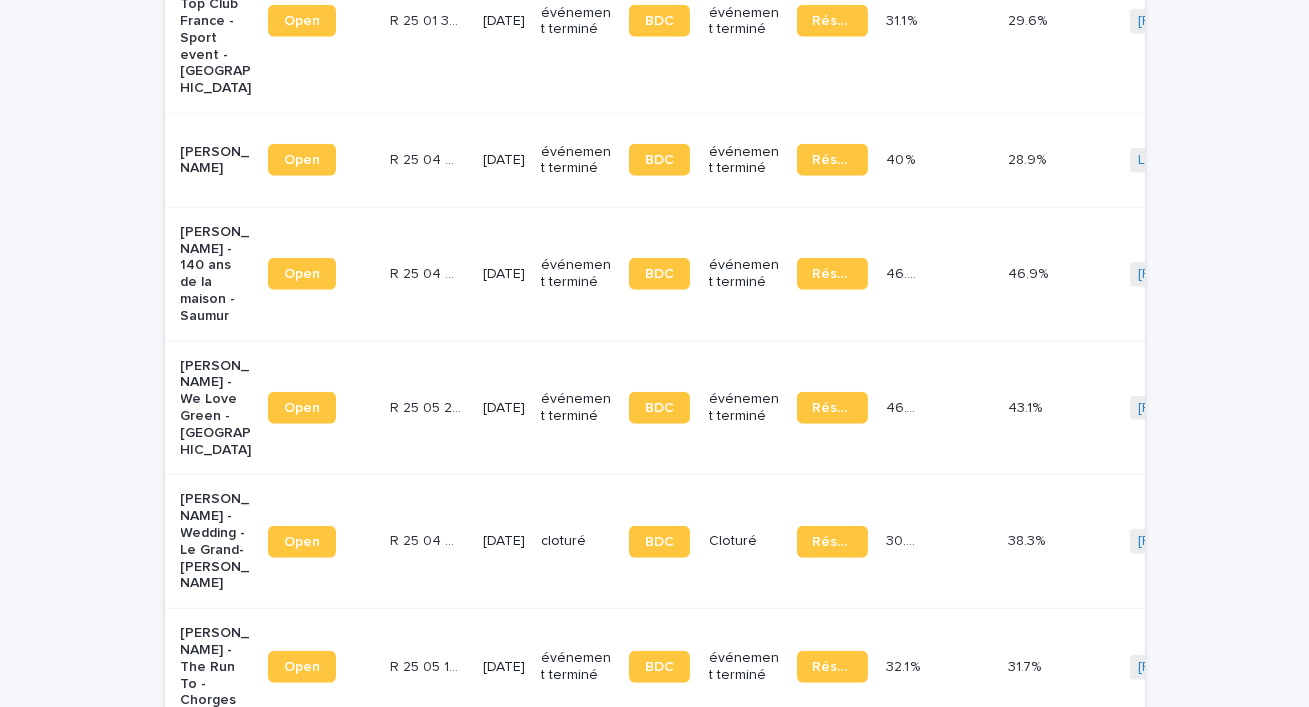 click on "[DATE]" at bounding box center [504, 542] 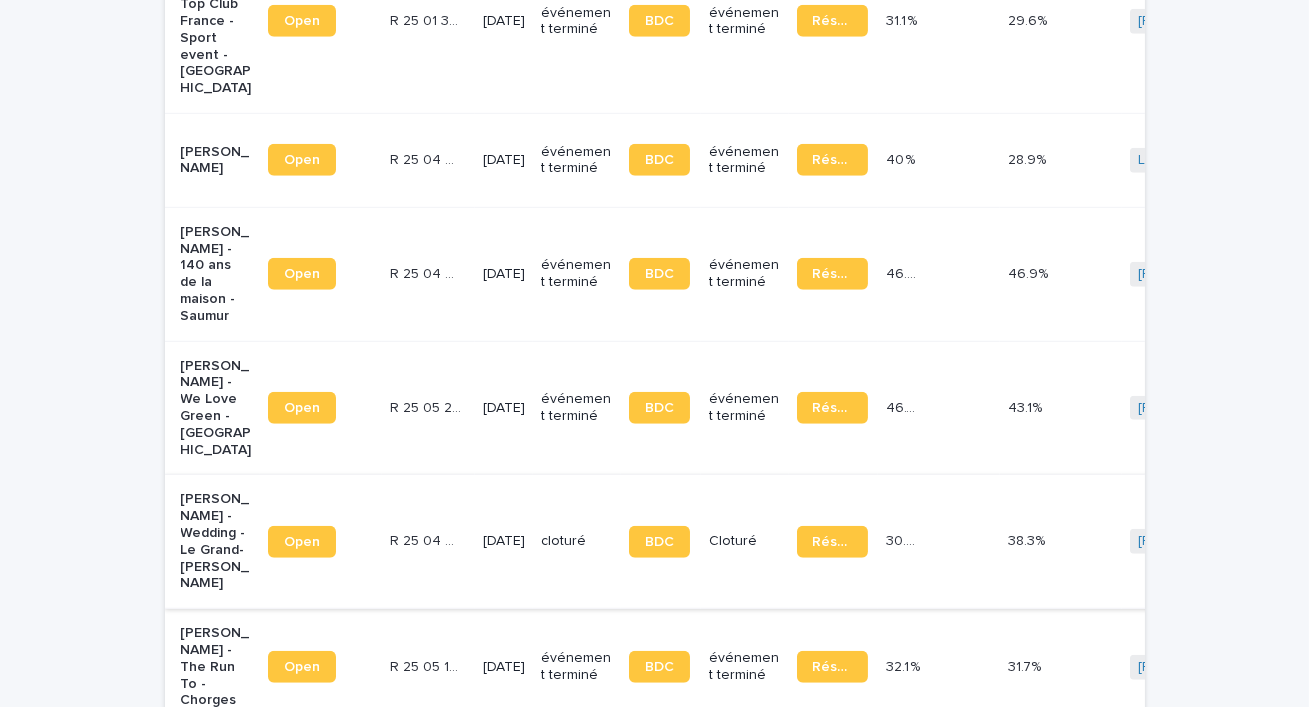 scroll, scrollTop: 0, scrollLeft: 0, axis: both 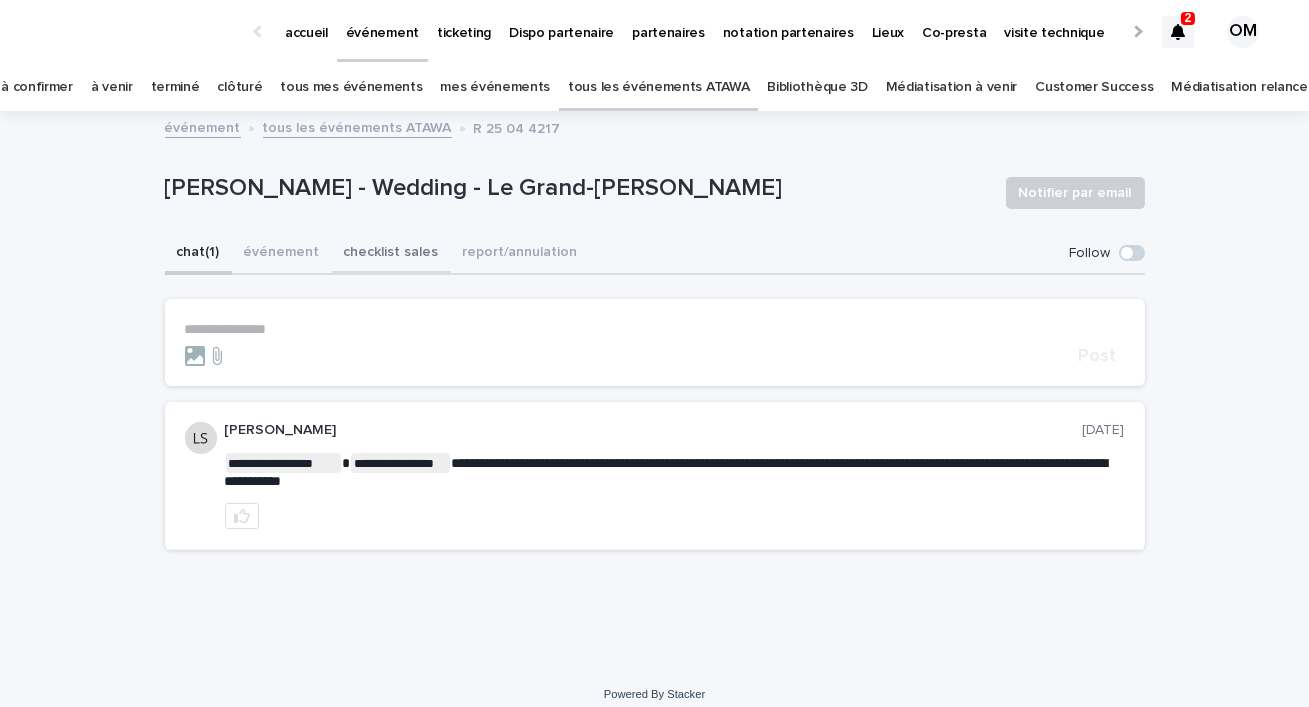 click on "checklist sales" at bounding box center (391, 254) 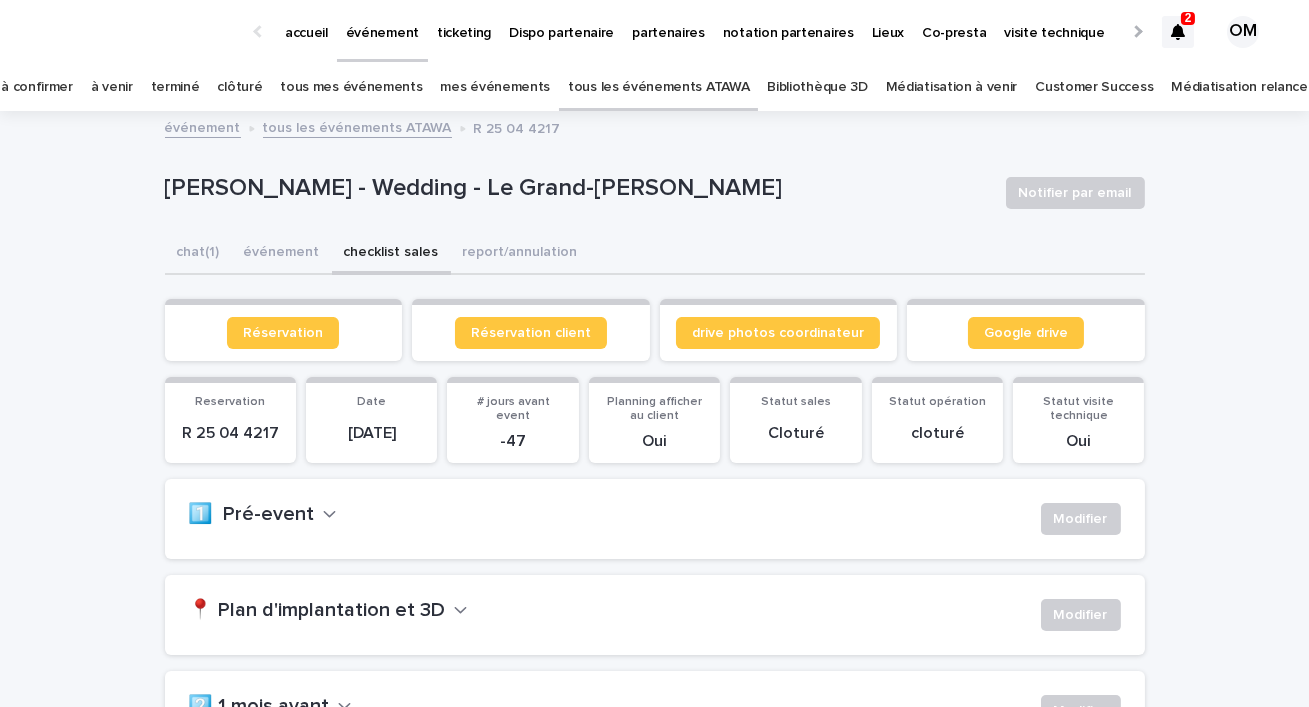 scroll, scrollTop: 503, scrollLeft: 0, axis: vertical 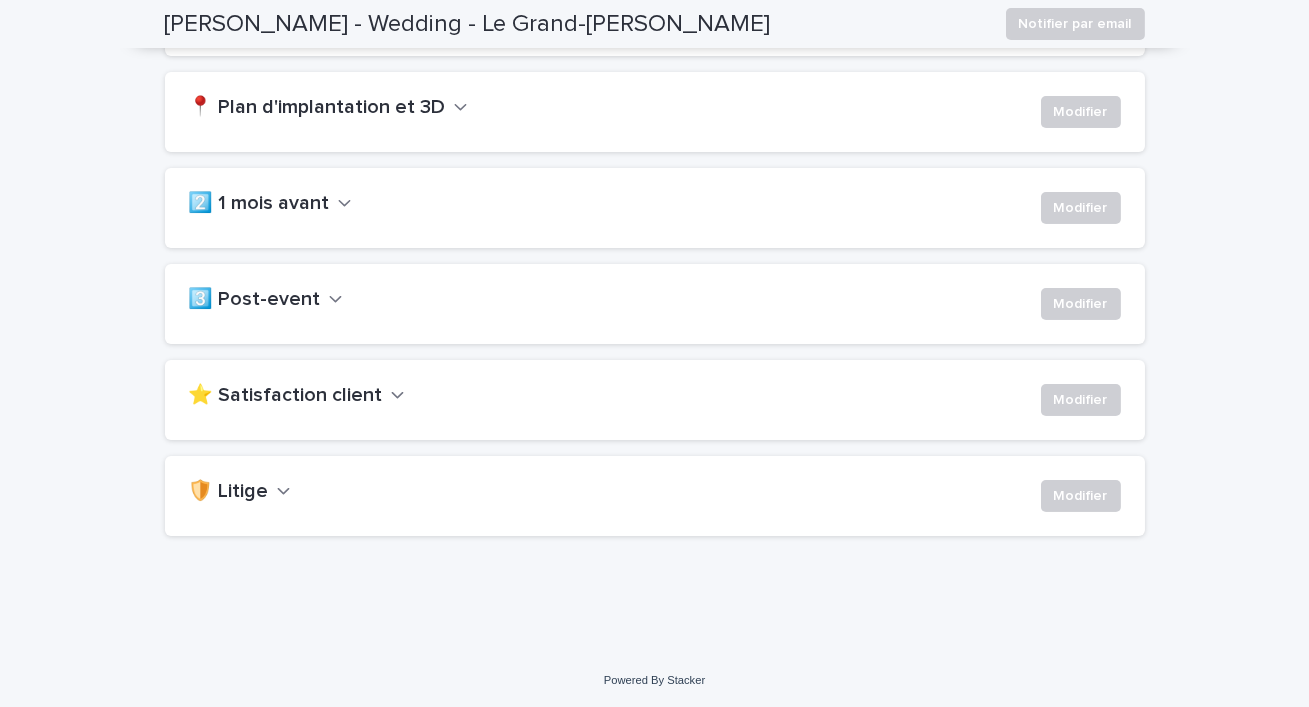 click on "⭐ Satisfaction client" at bounding box center (286, 396) 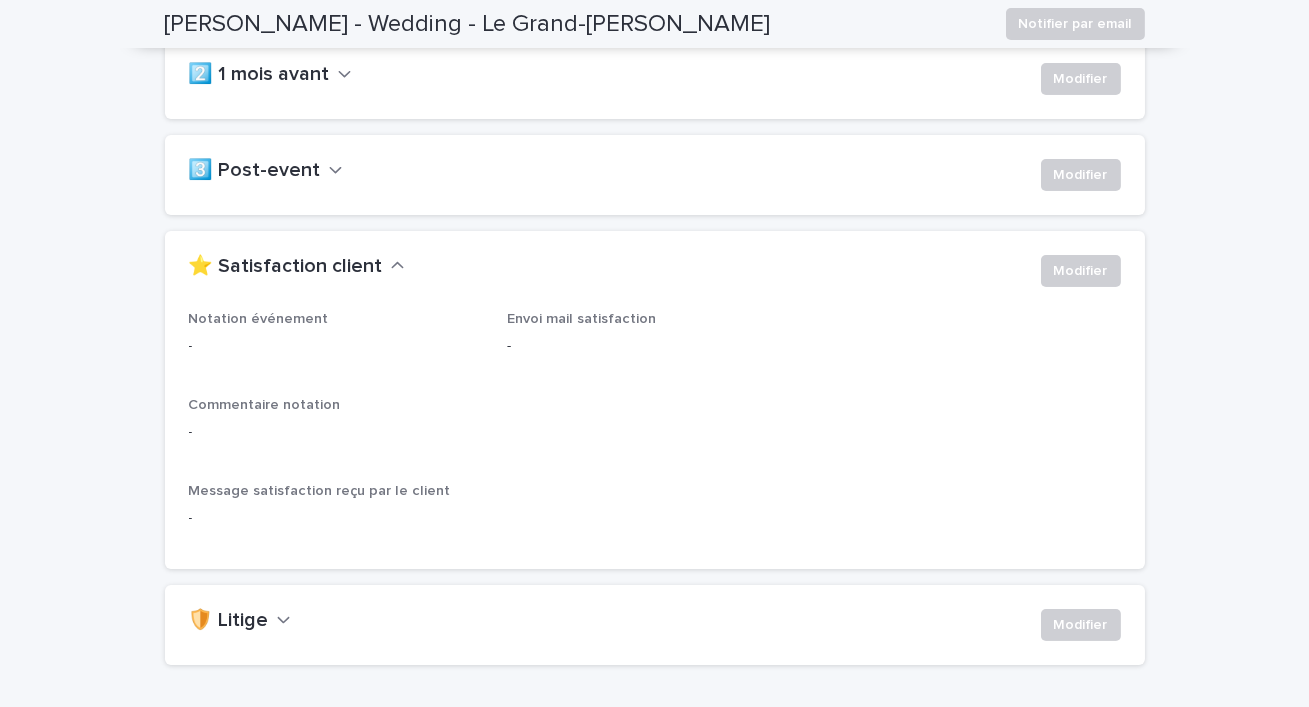 scroll, scrollTop: 0, scrollLeft: 0, axis: both 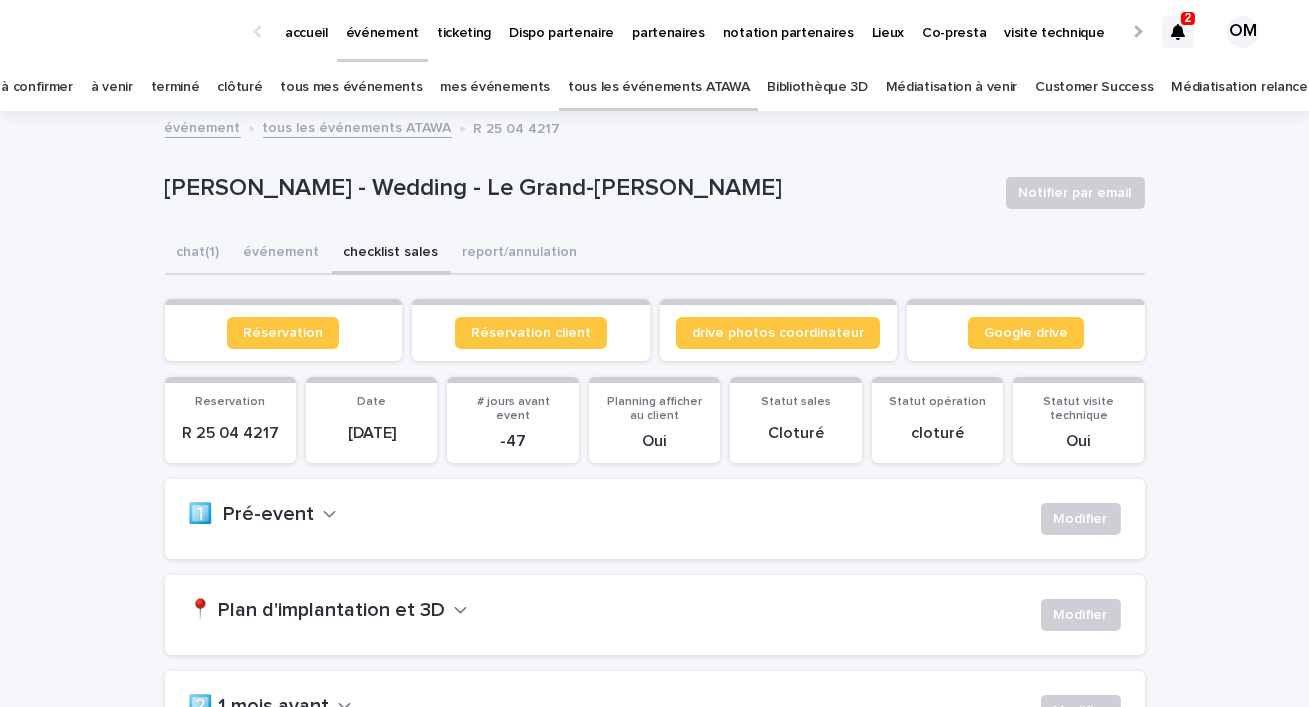click on "tous les événements ATAWA" at bounding box center (357, 126) 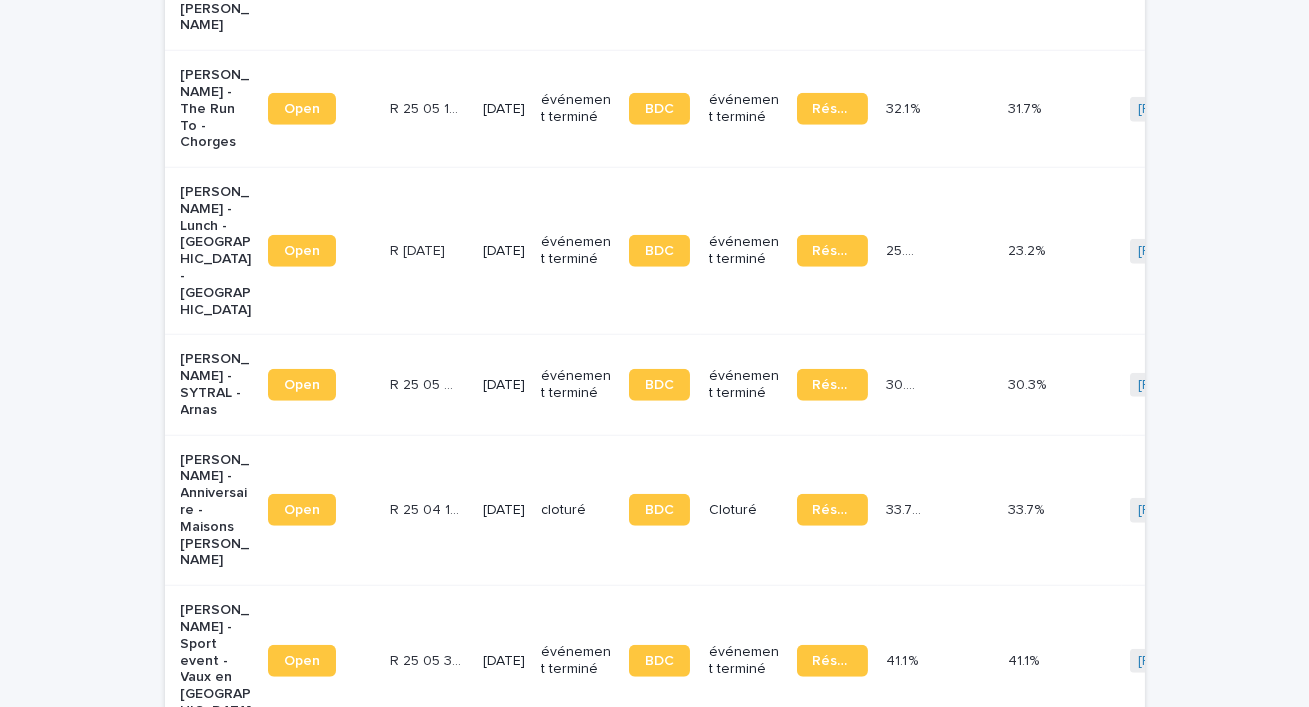scroll, scrollTop: 3714, scrollLeft: 0, axis: vertical 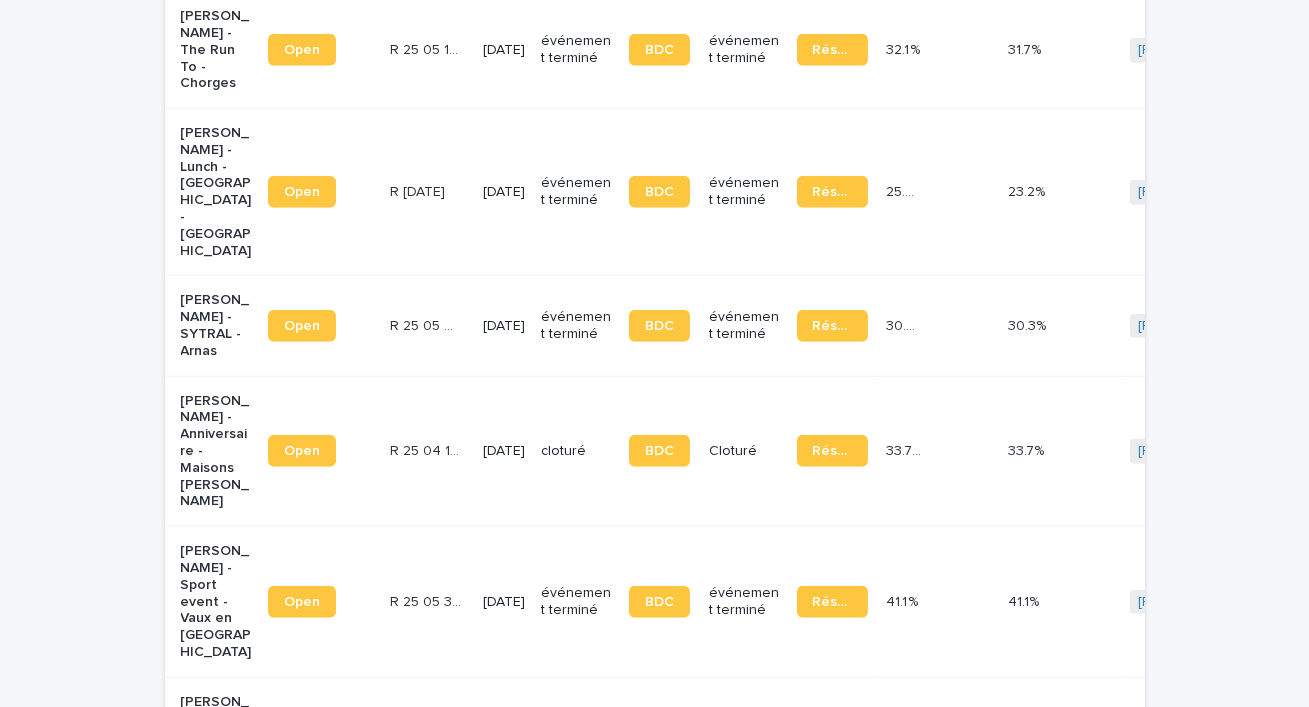 click on "[DATE]" at bounding box center (504, 752) 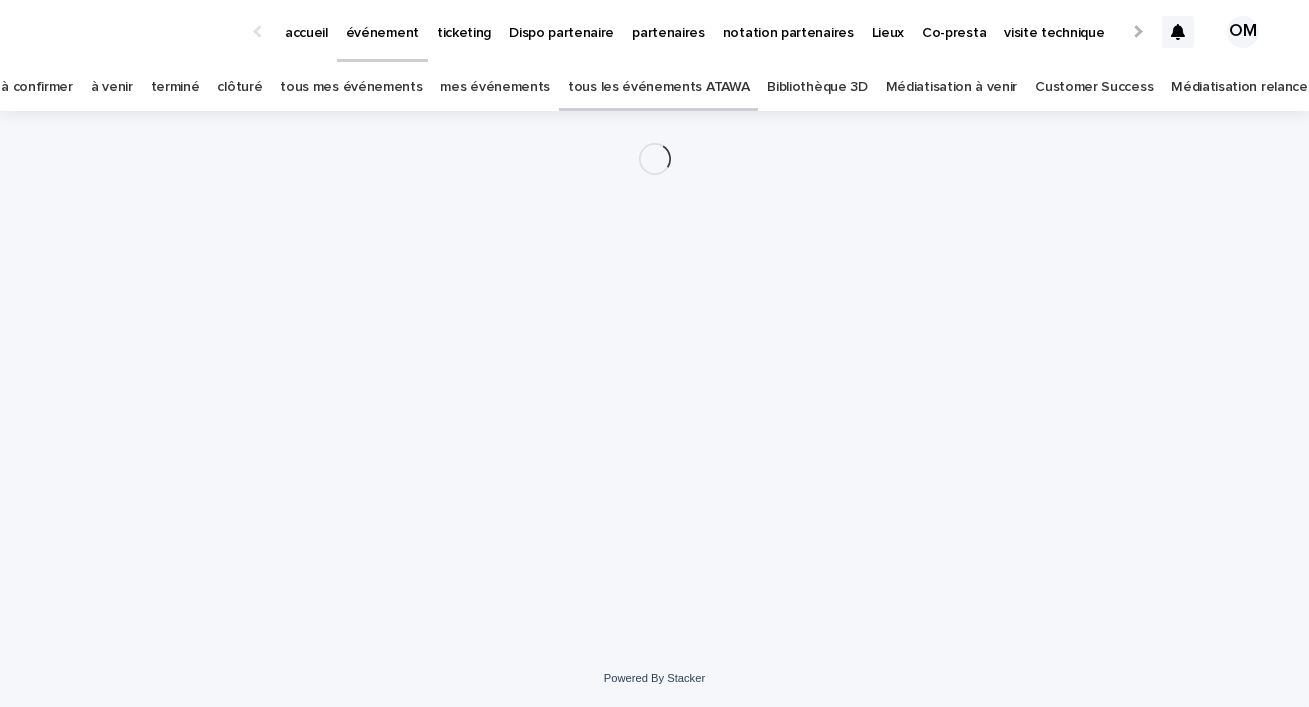 scroll, scrollTop: 0, scrollLeft: 0, axis: both 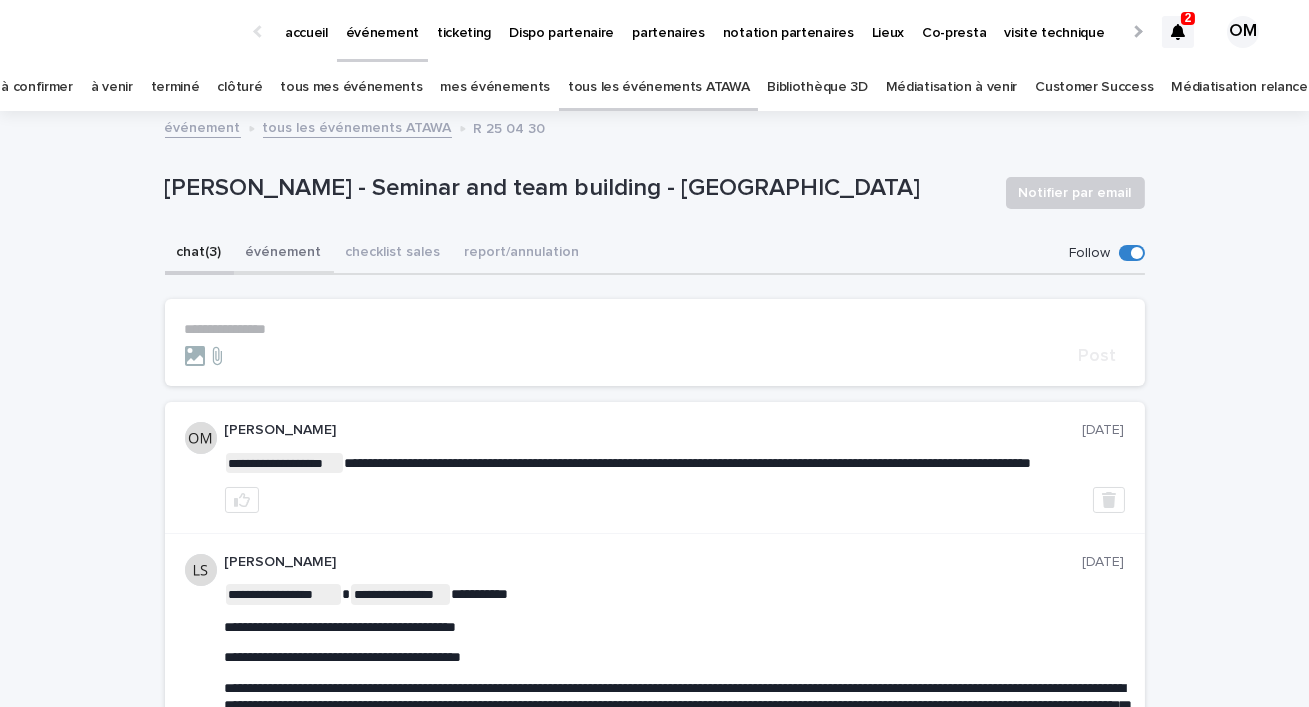click on "événement" at bounding box center (284, 254) 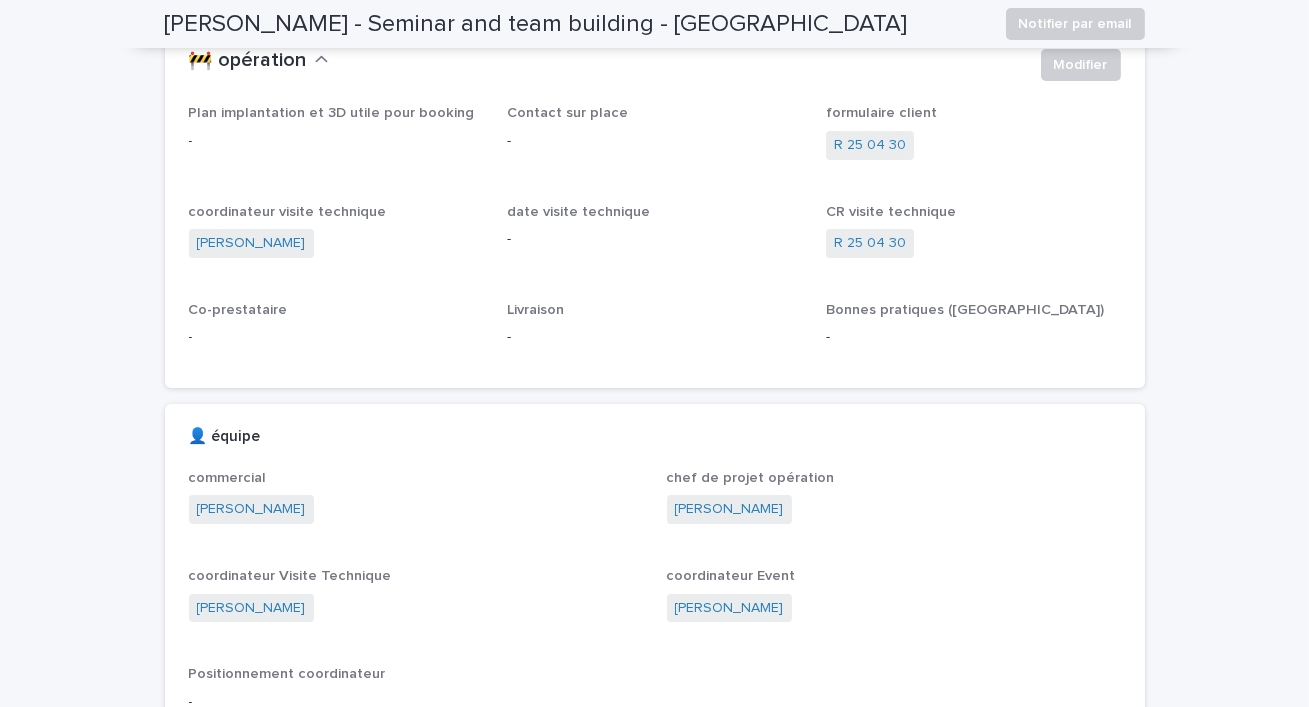 scroll, scrollTop: 0, scrollLeft: 0, axis: both 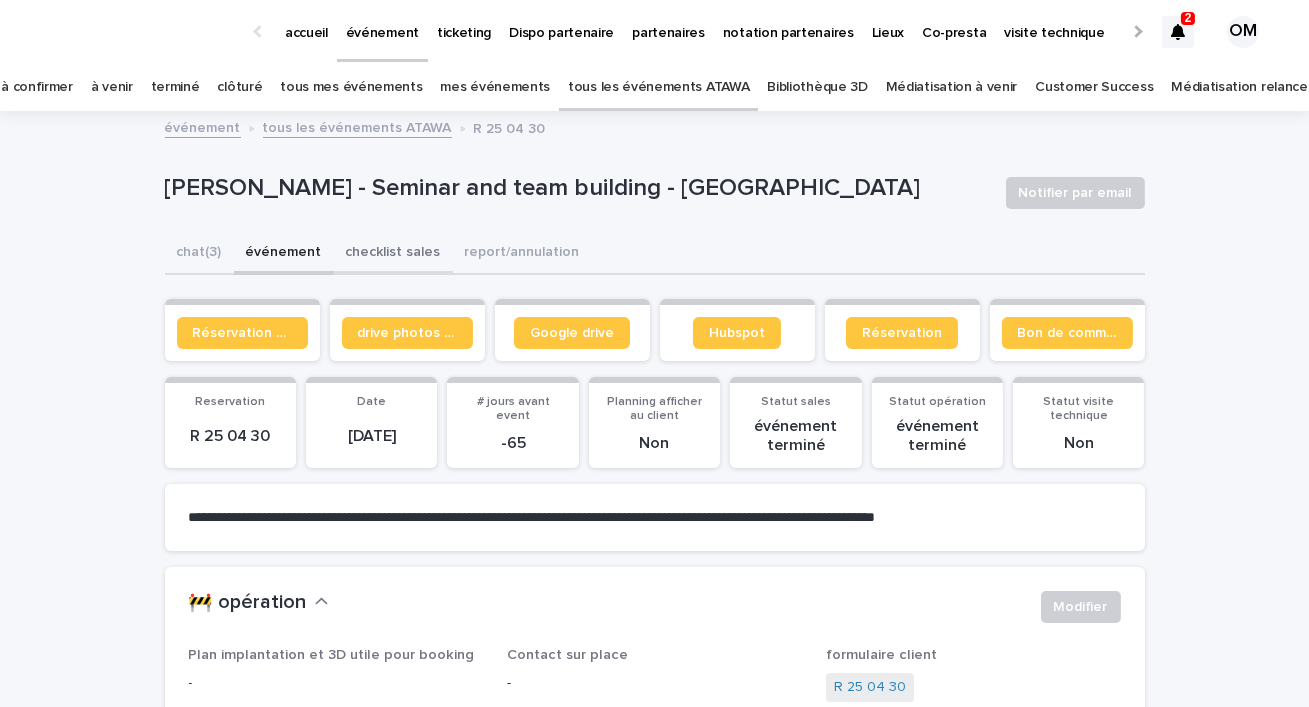 click on "checklist sales" at bounding box center (393, 254) 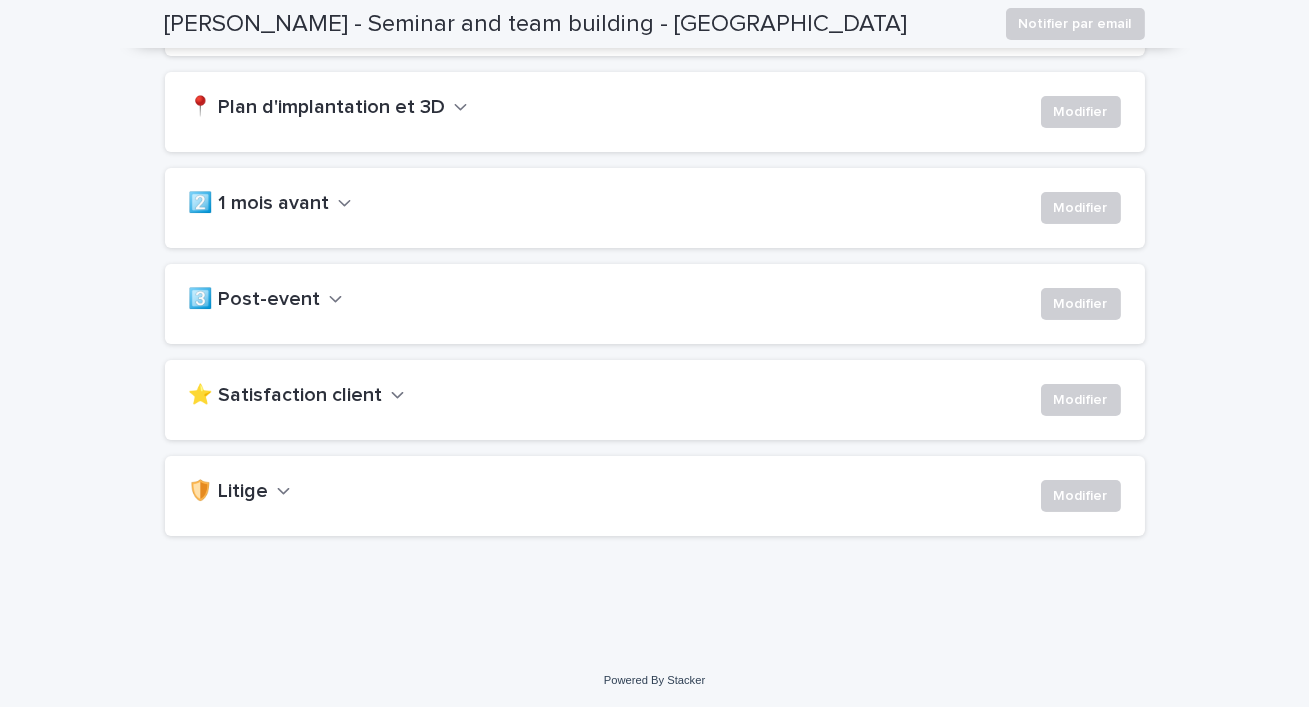 click on "⭐ Satisfaction client" at bounding box center (286, 396) 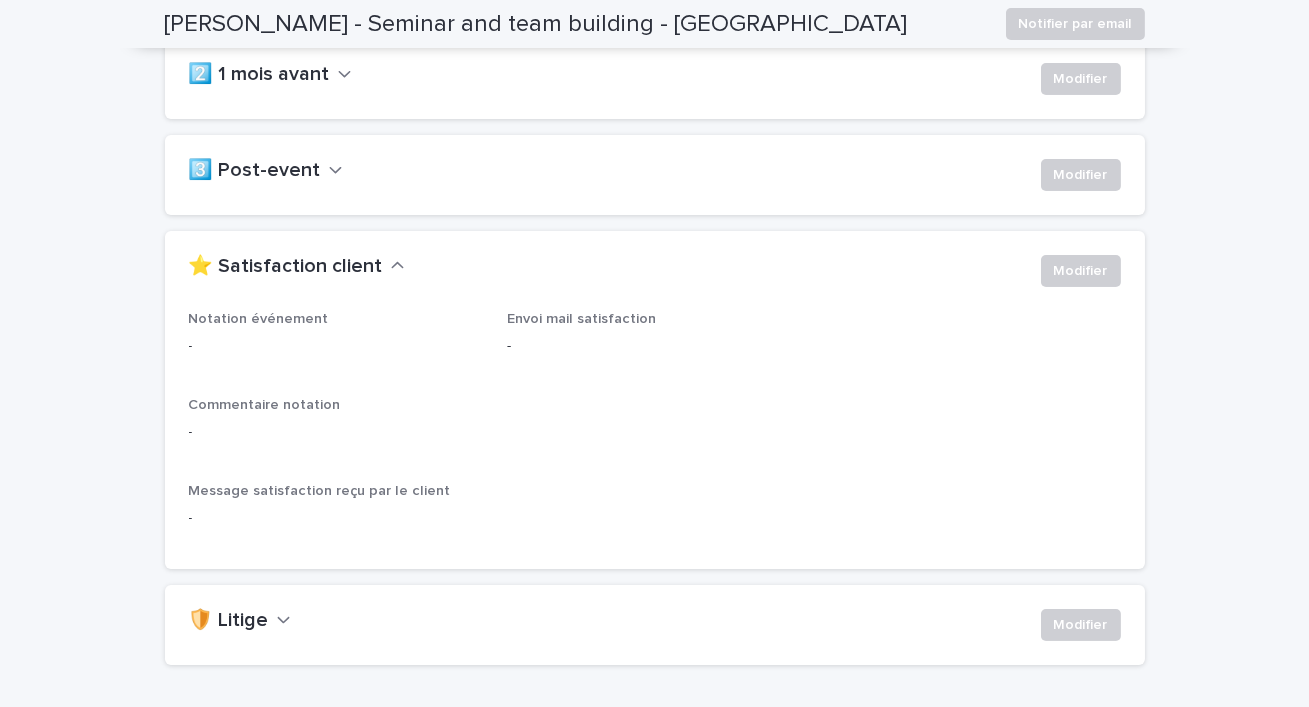 scroll, scrollTop: 0, scrollLeft: 0, axis: both 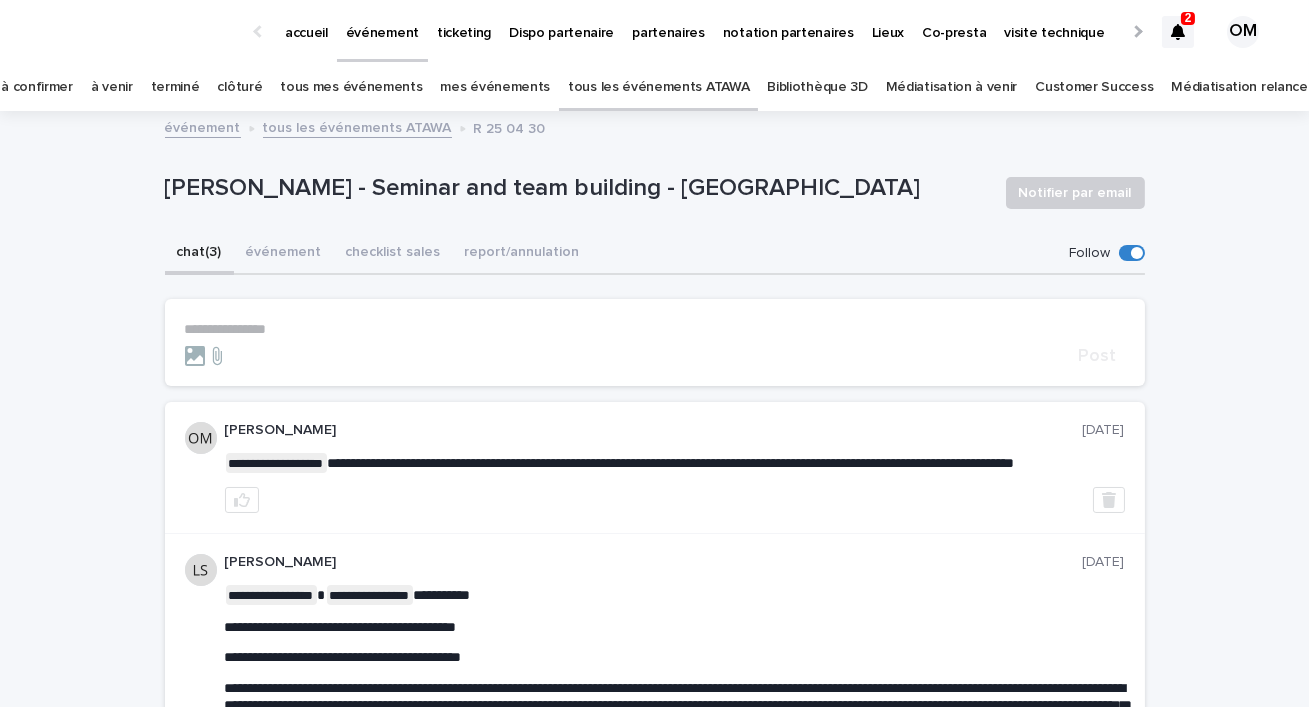 click on "chat  (3)" at bounding box center (199, 254) 